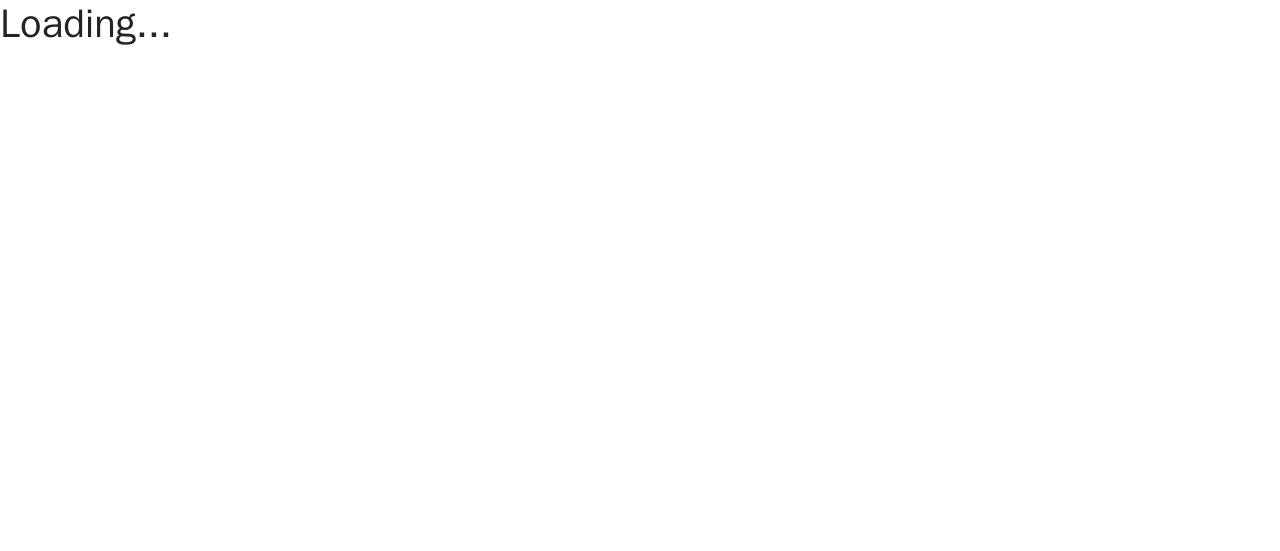 scroll, scrollTop: 0, scrollLeft: 0, axis: both 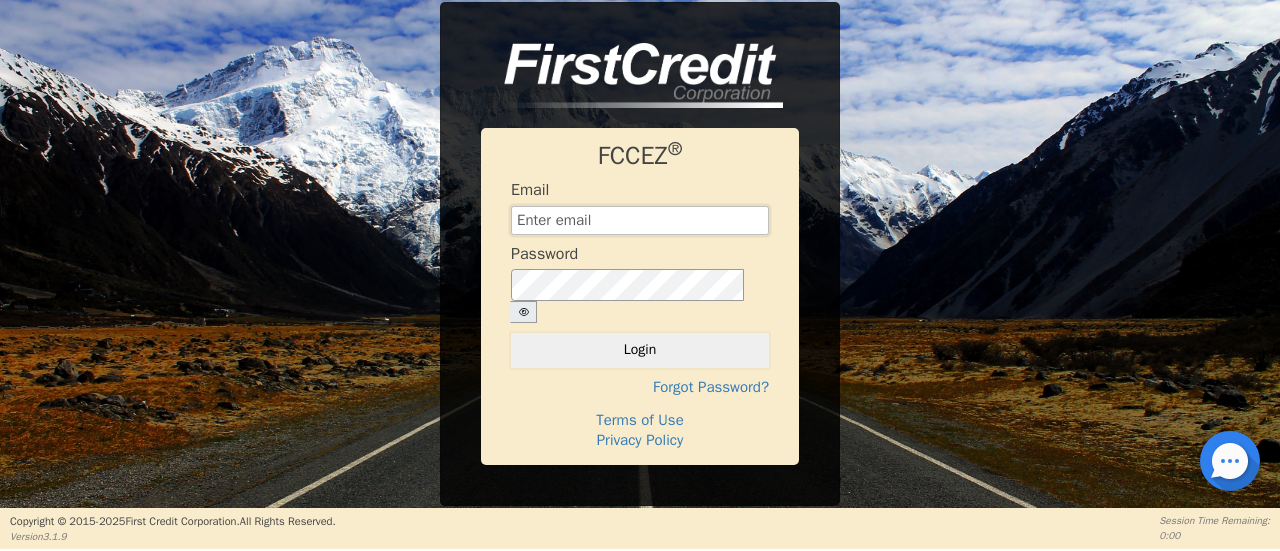 type on "Management@EnvyLuxeVacations.com" 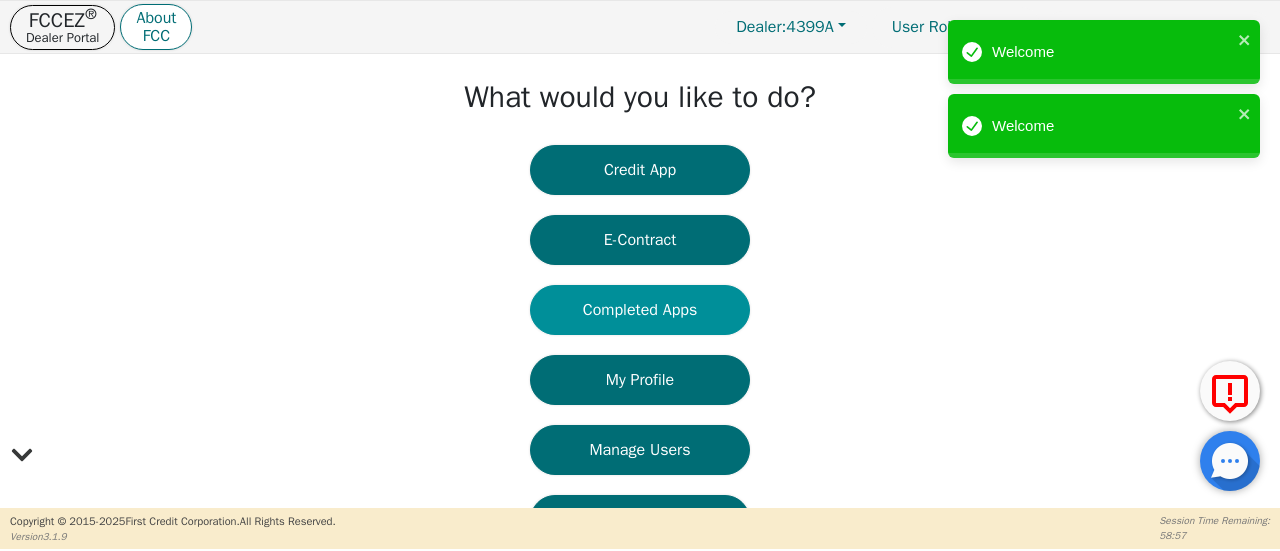 click on "Completed Apps" at bounding box center (640, 310) 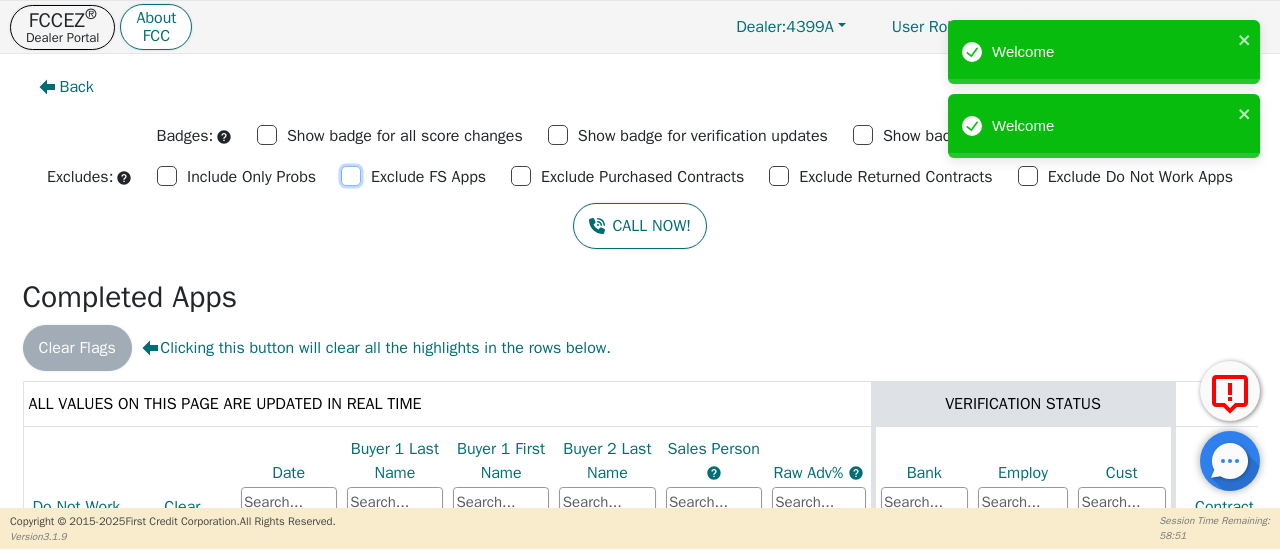 click on "Exclude FS Apps" at bounding box center (351, 176) 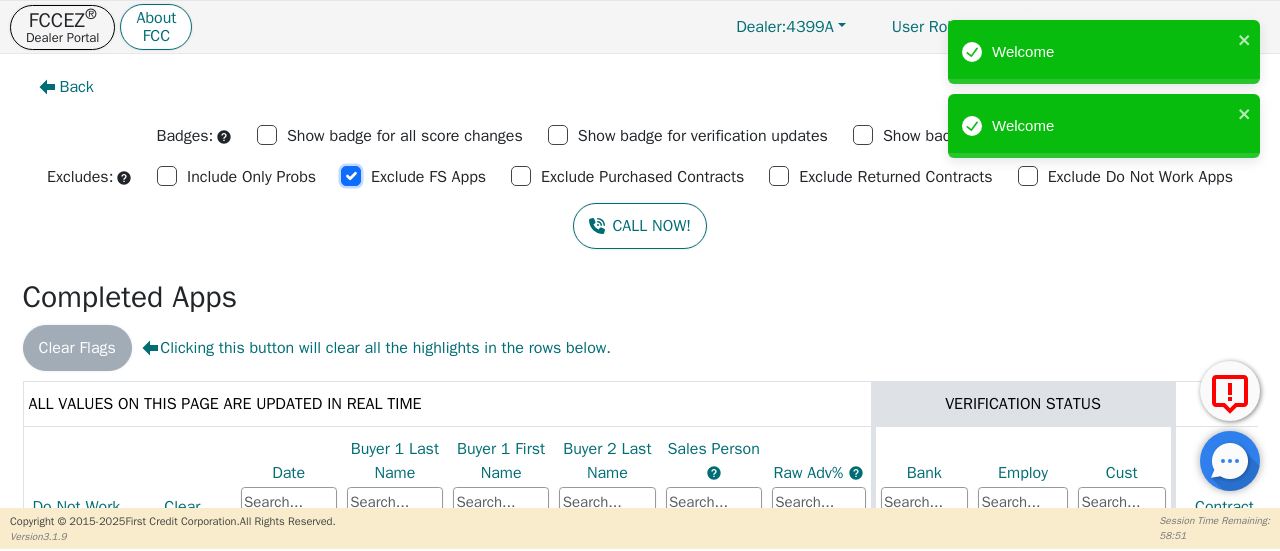 checkbox on "true" 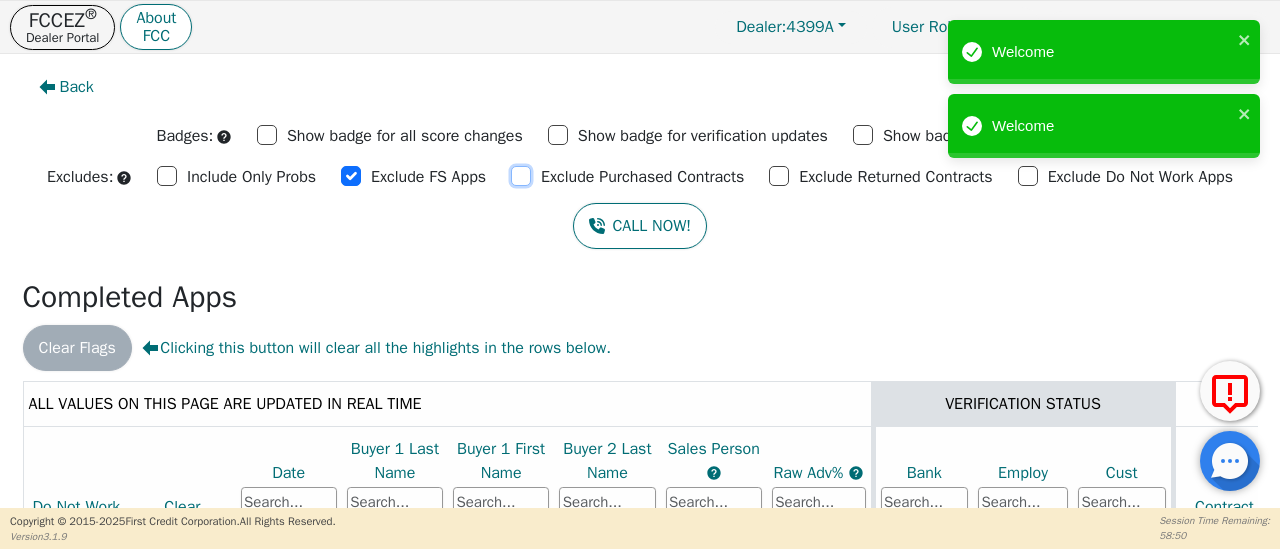 click on "Exclude Purchased Contracts" at bounding box center [521, 176] 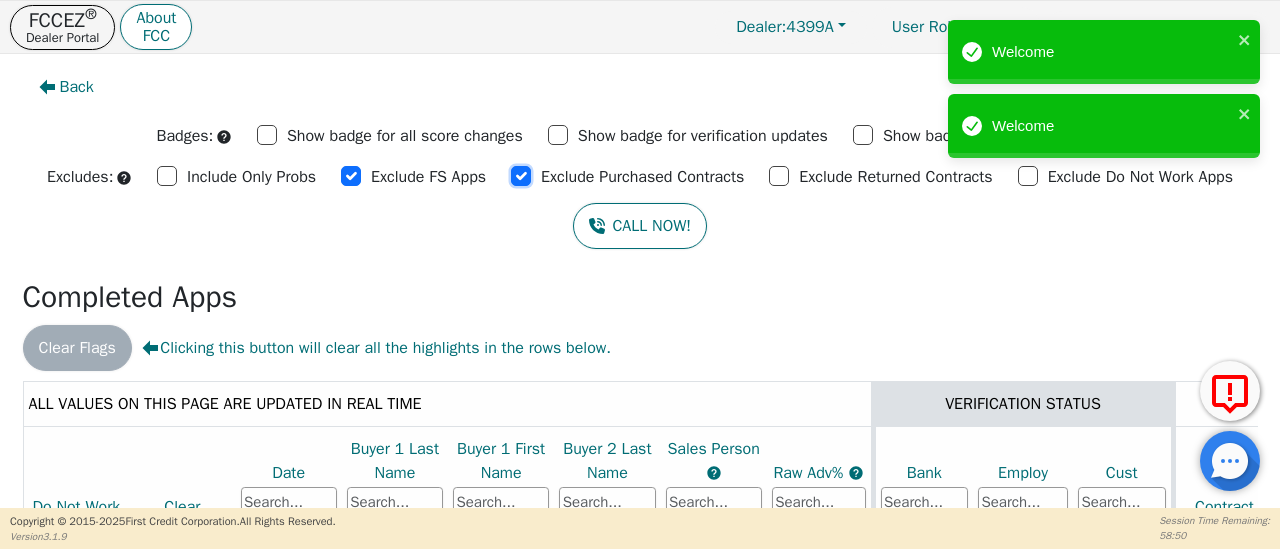 checkbox on "true" 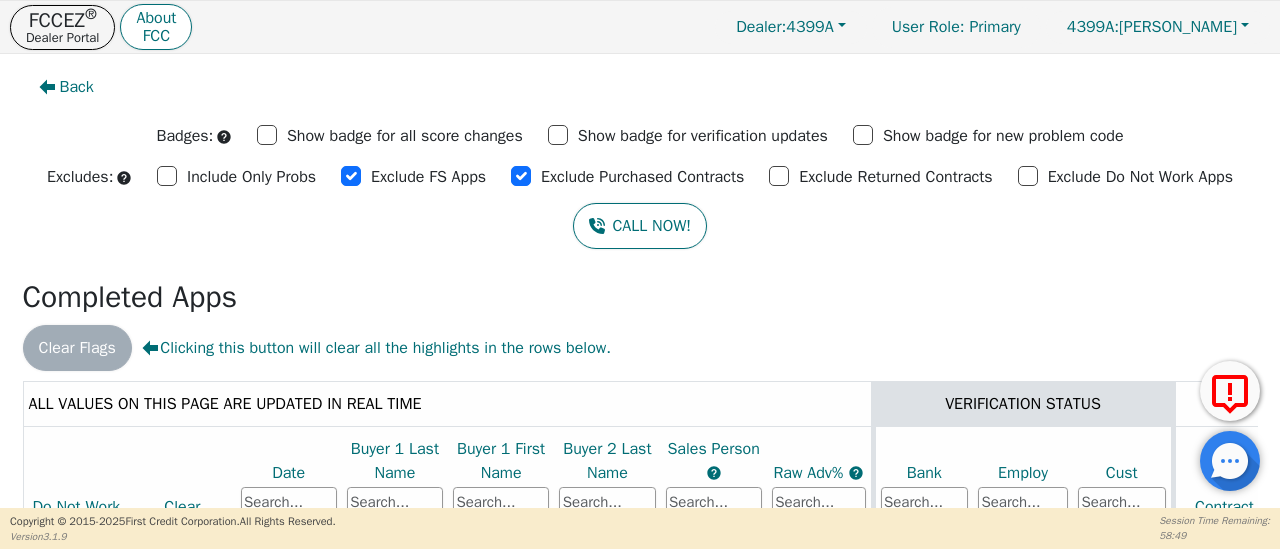 click on "Exclude Returned Contracts" at bounding box center [880, 176] 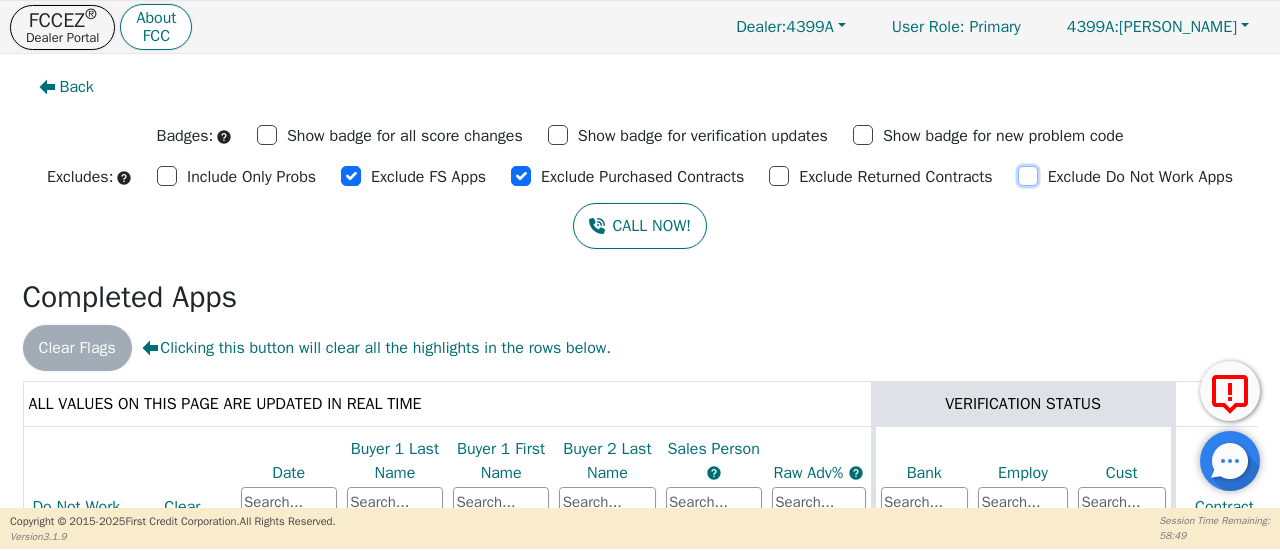 drag, startPoint x: 1035, startPoint y: 179, endPoint x: 990, endPoint y: 183, distance: 45.17743 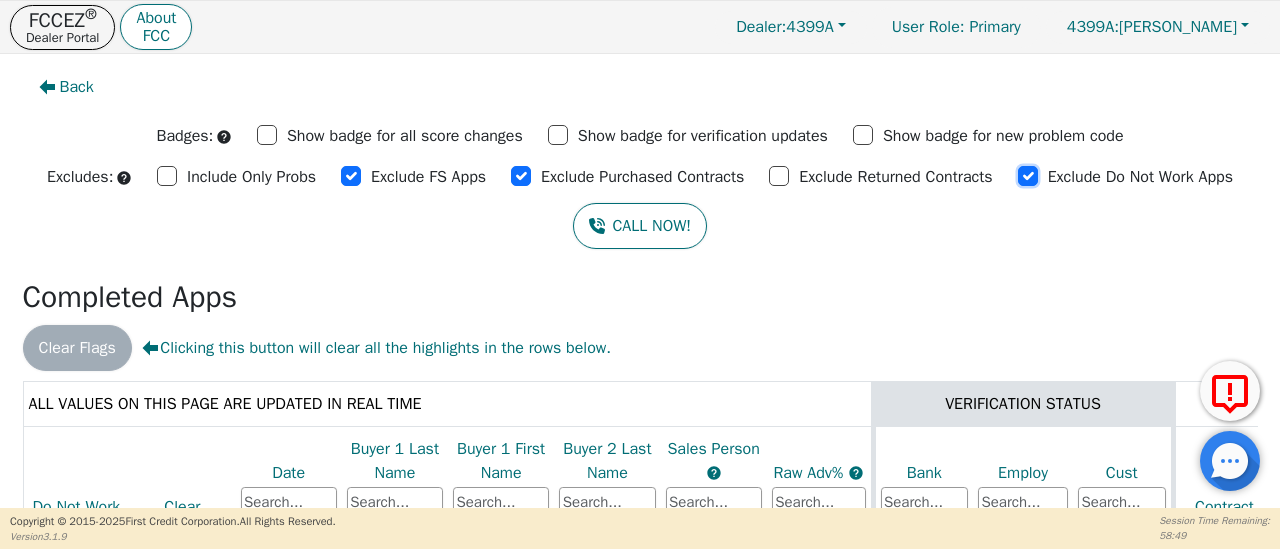 checkbox on "true" 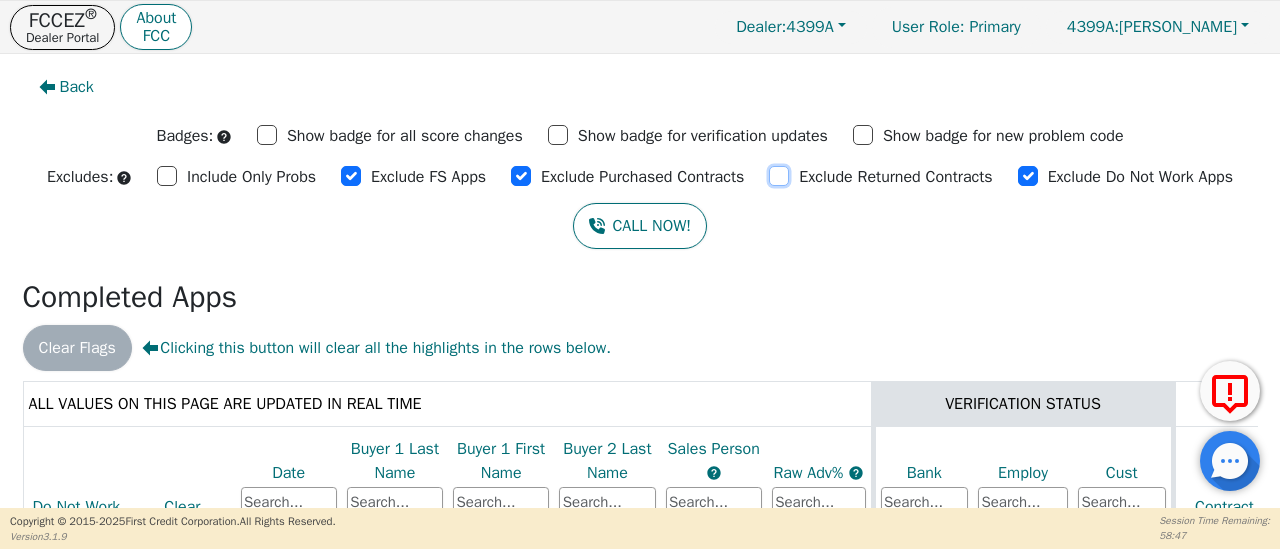 click on "Exclude Returned Contracts" at bounding box center [779, 176] 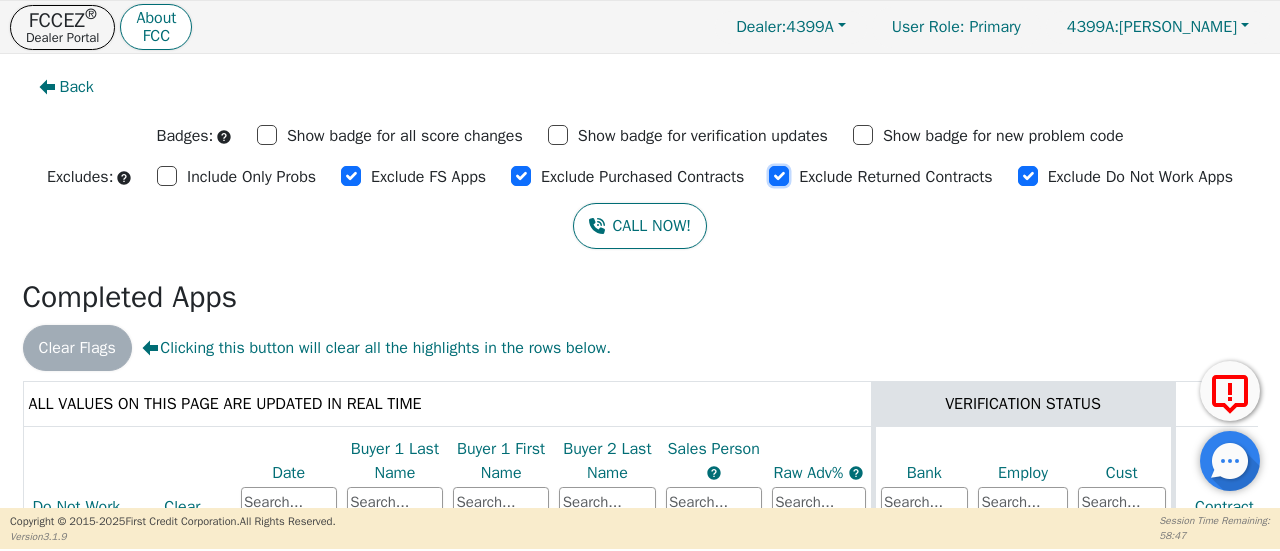 checkbox on "true" 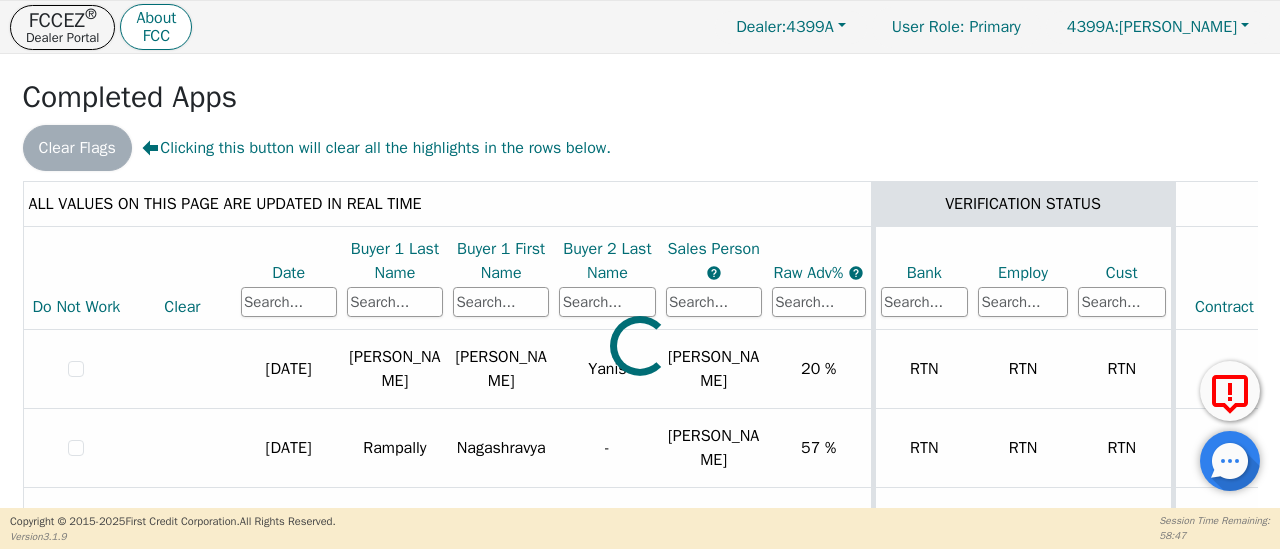 scroll, scrollTop: 197, scrollLeft: 0, axis: vertical 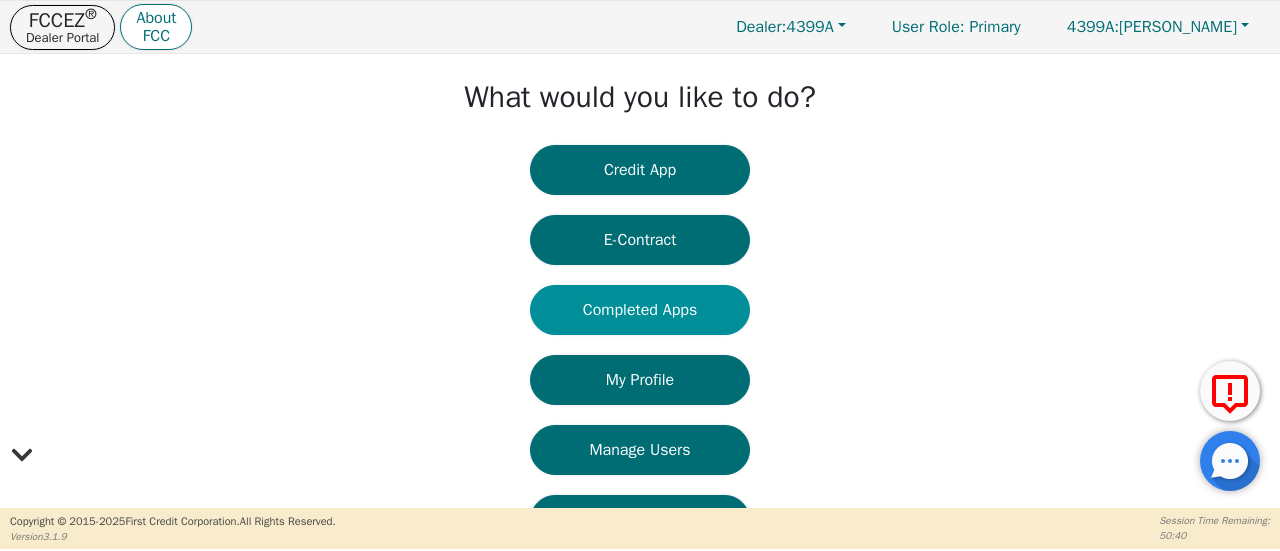 click on "Completed Apps" at bounding box center [640, 310] 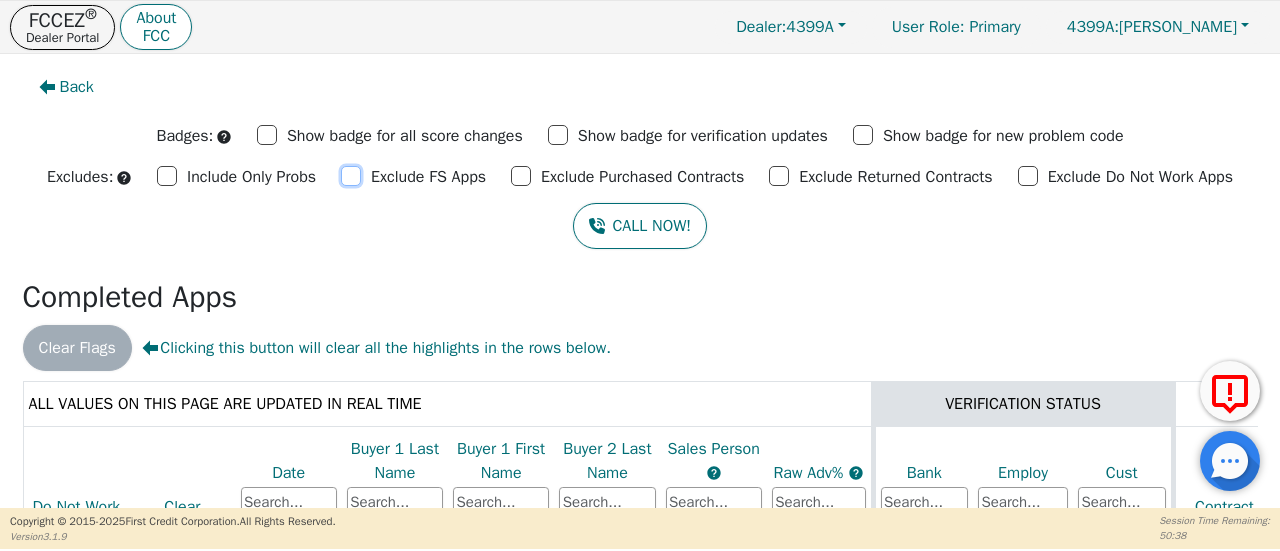 click on "Exclude FS Apps" at bounding box center [351, 176] 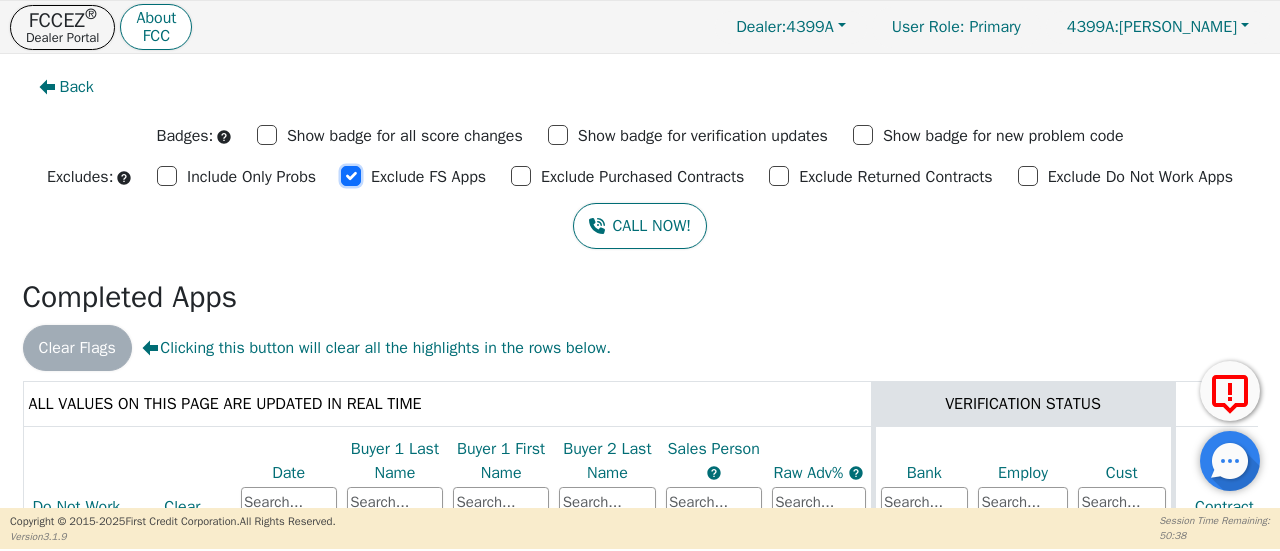 checkbox on "true" 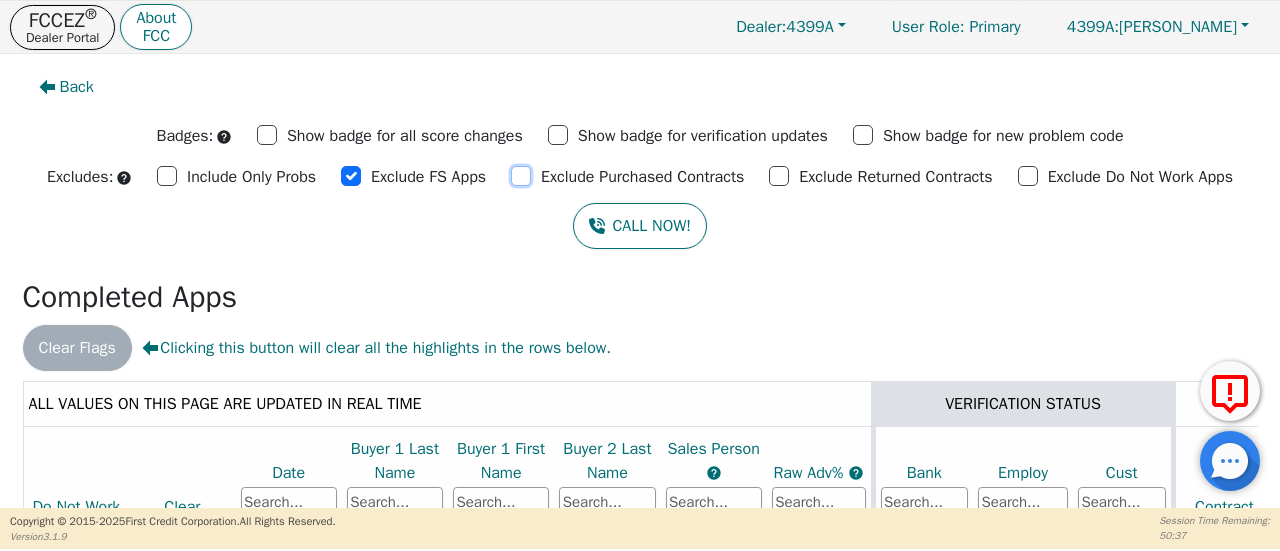 click on "Exclude Purchased Contracts" at bounding box center (521, 176) 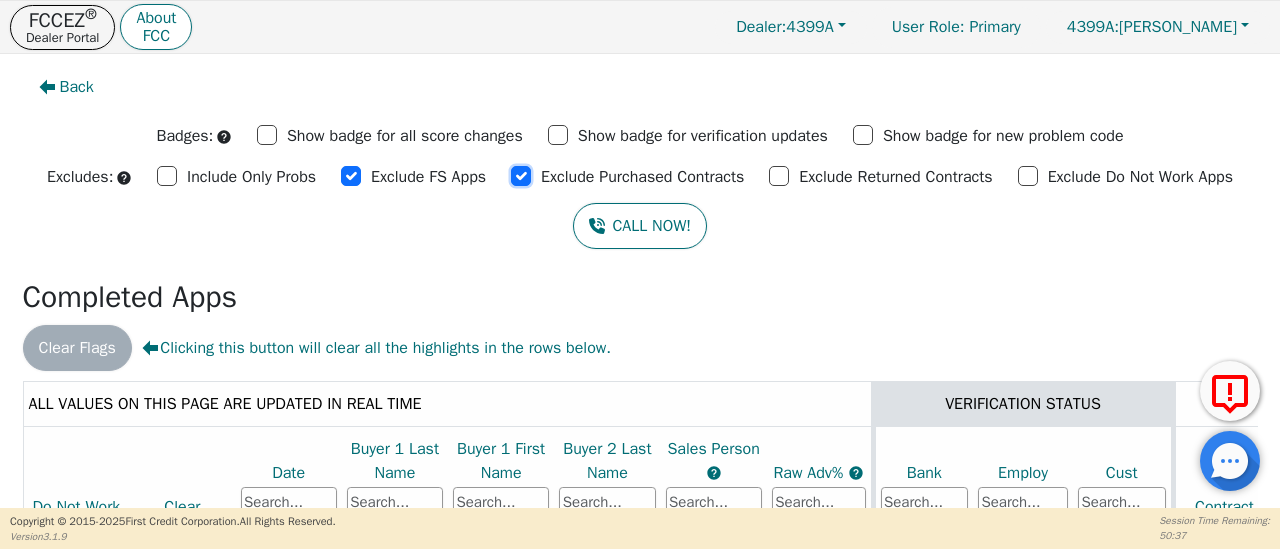 checkbox on "true" 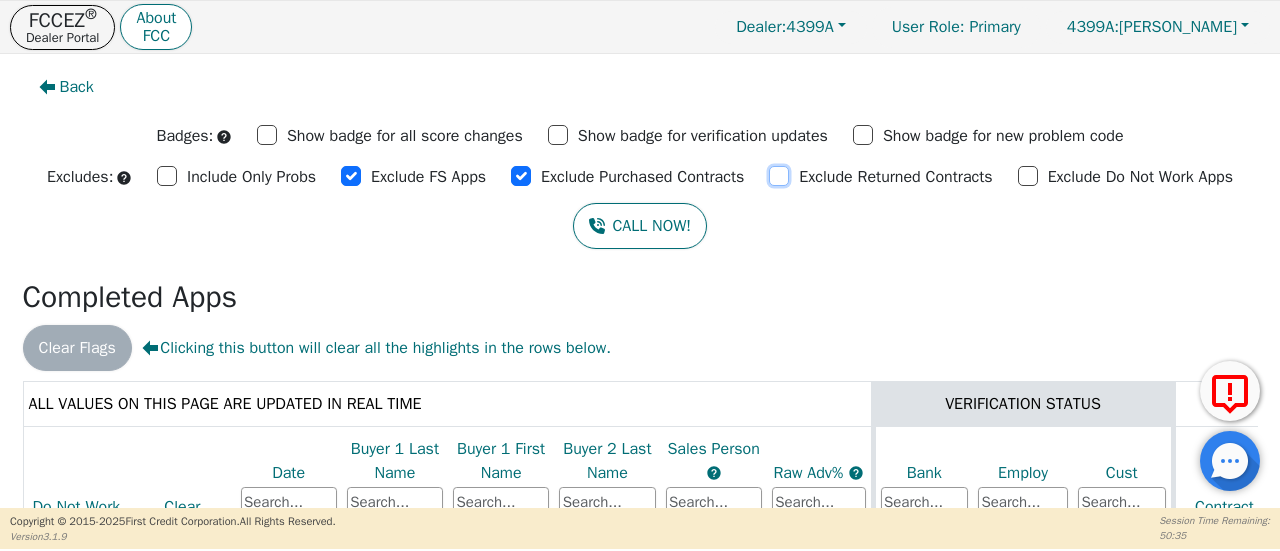 click on "Exclude Returned Contracts" at bounding box center (779, 176) 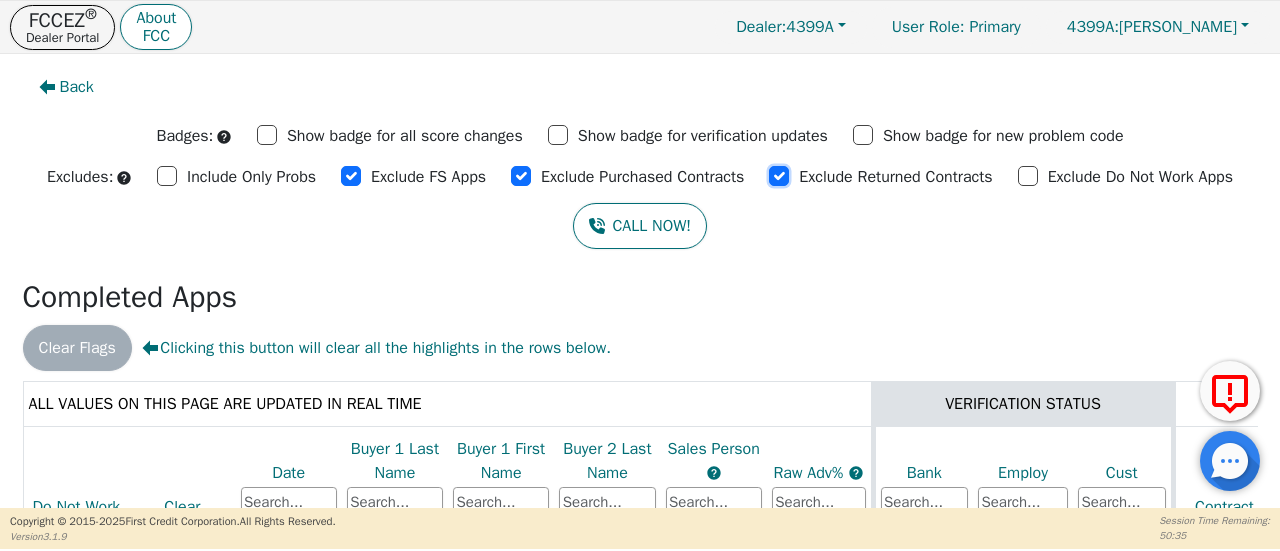 checkbox on "true" 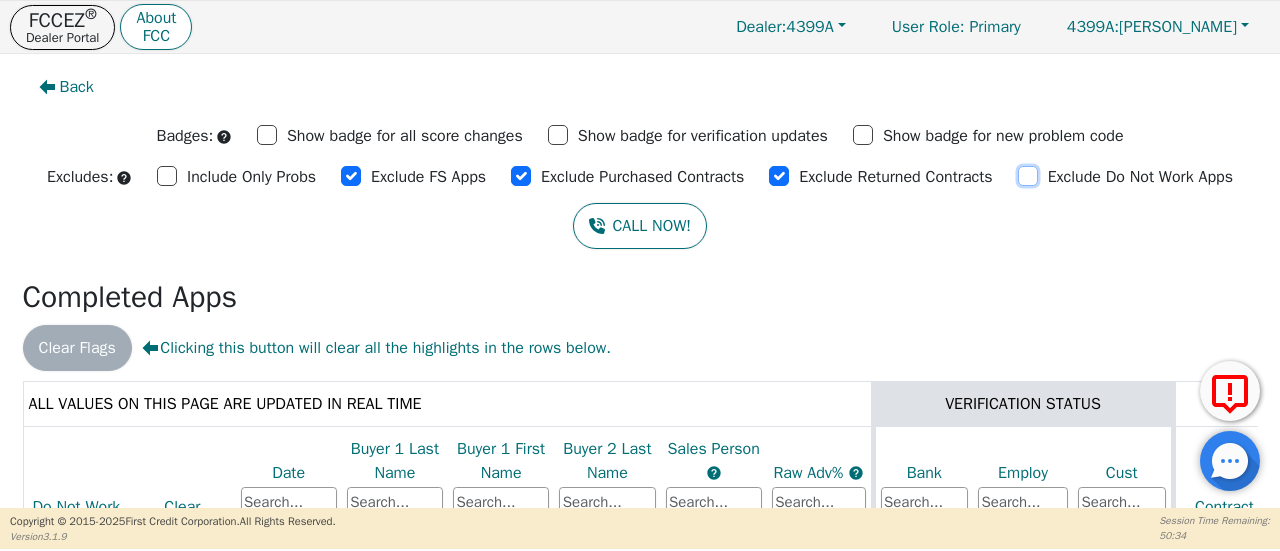 click on "Exclude Do Not Work Apps" at bounding box center (1028, 176) 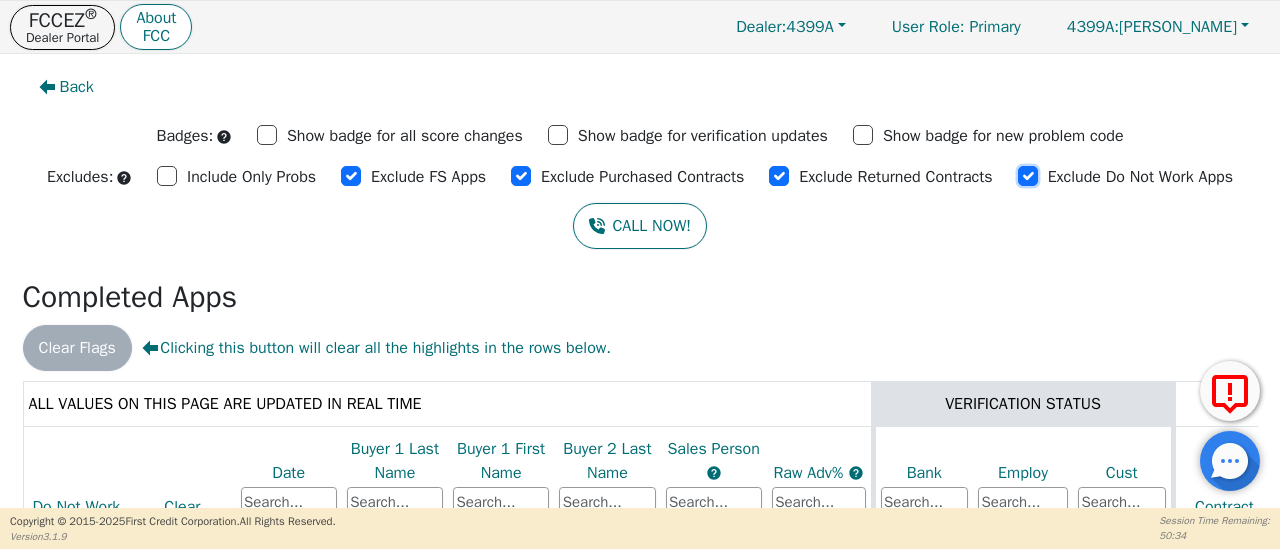 checkbox on "true" 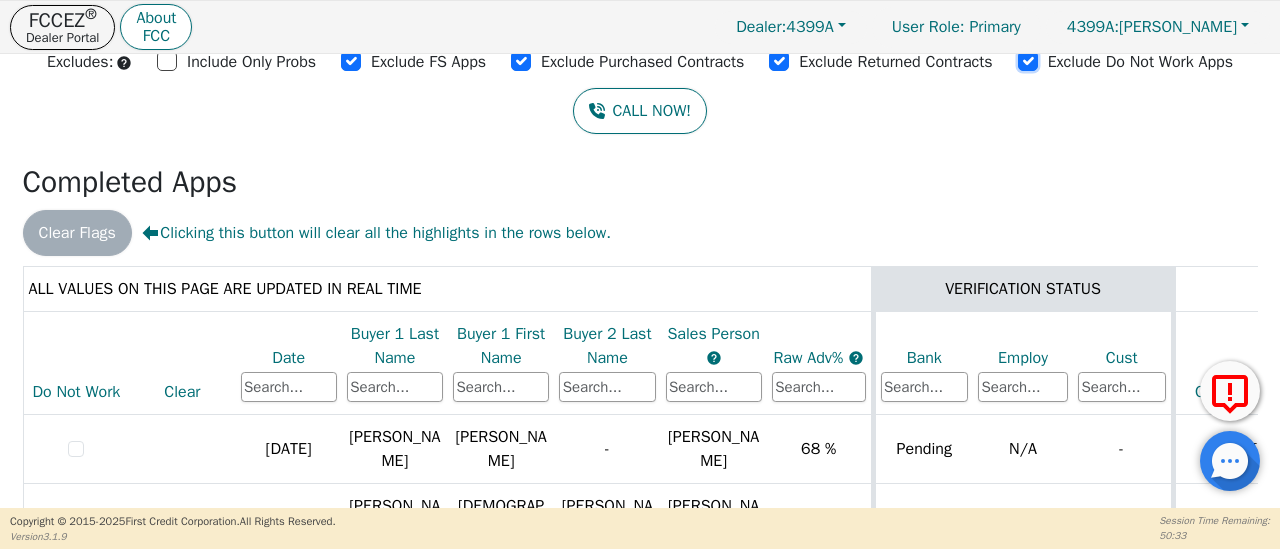 scroll, scrollTop: 197, scrollLeft: 0, axis: vertical 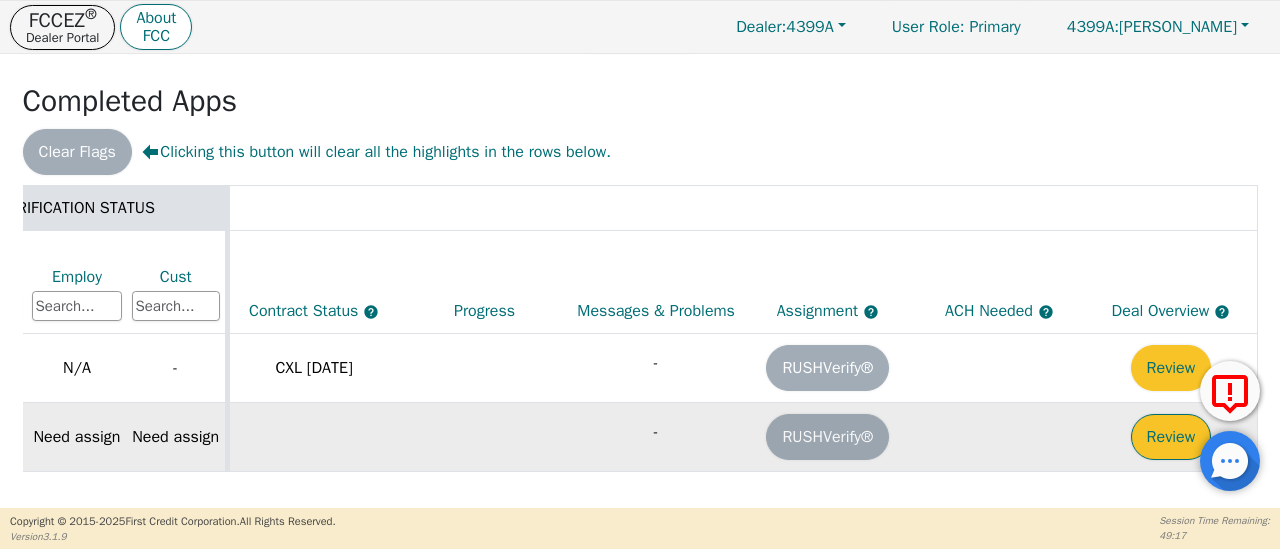 click on "Review" at bounding box center [1171, 437] 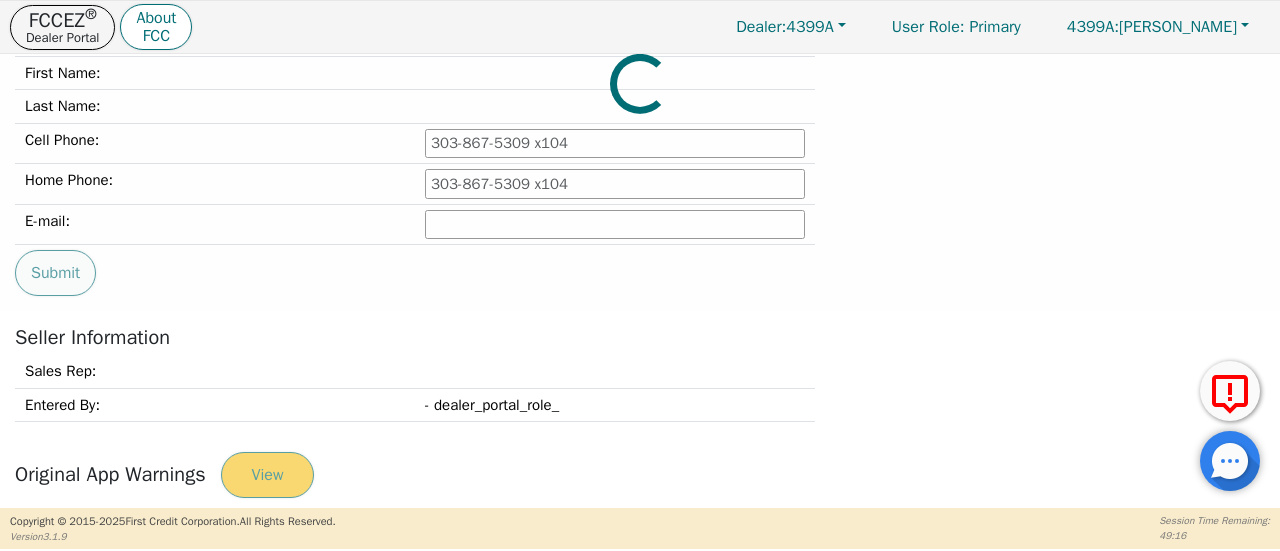 type on "[PHONE_NUMBER]" 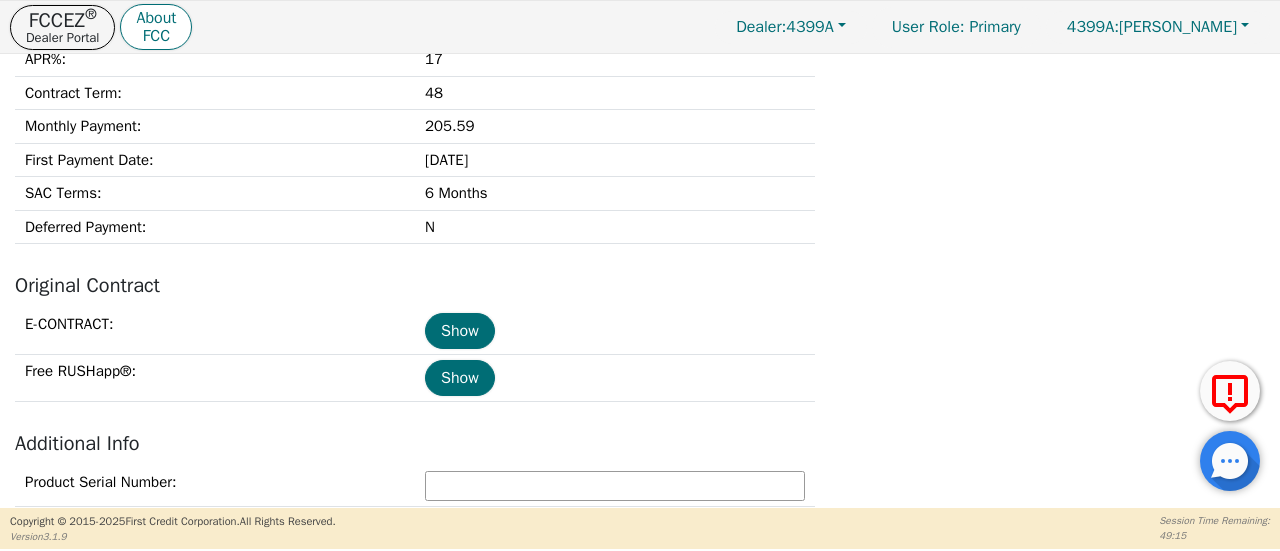 scroll, scrollTop: 797, scrollLeft: 0, axis: vertical 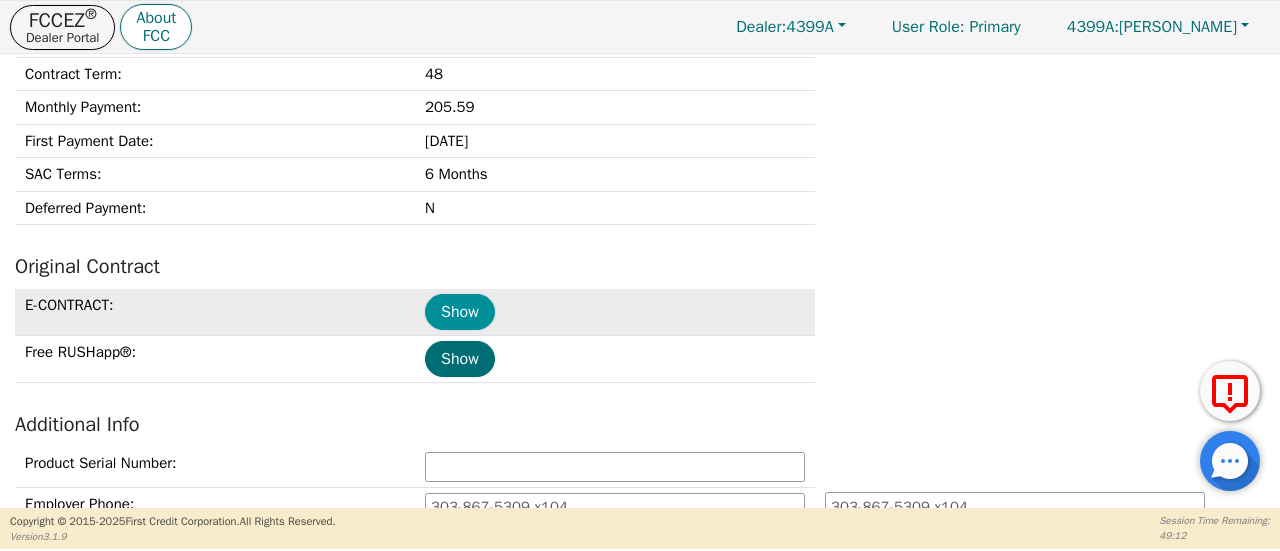 click on "Show" at bounding box center (460, 312) 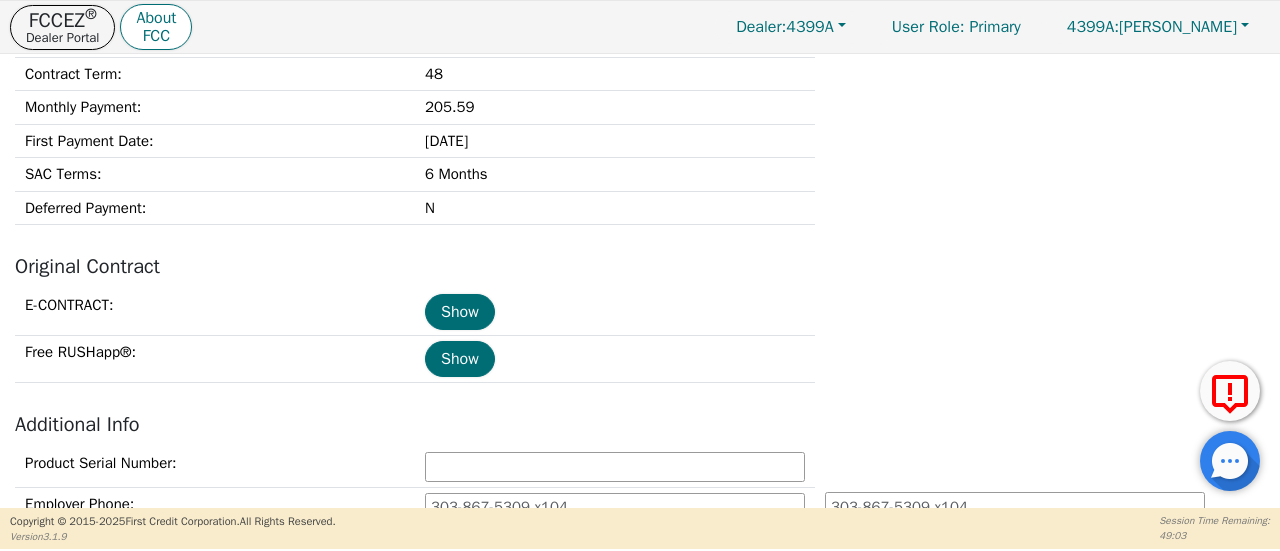 drag, startPoint x: 458, startPoint y: 299, endPoint x: 1004, endPoint y: 127, distance: 572.45087 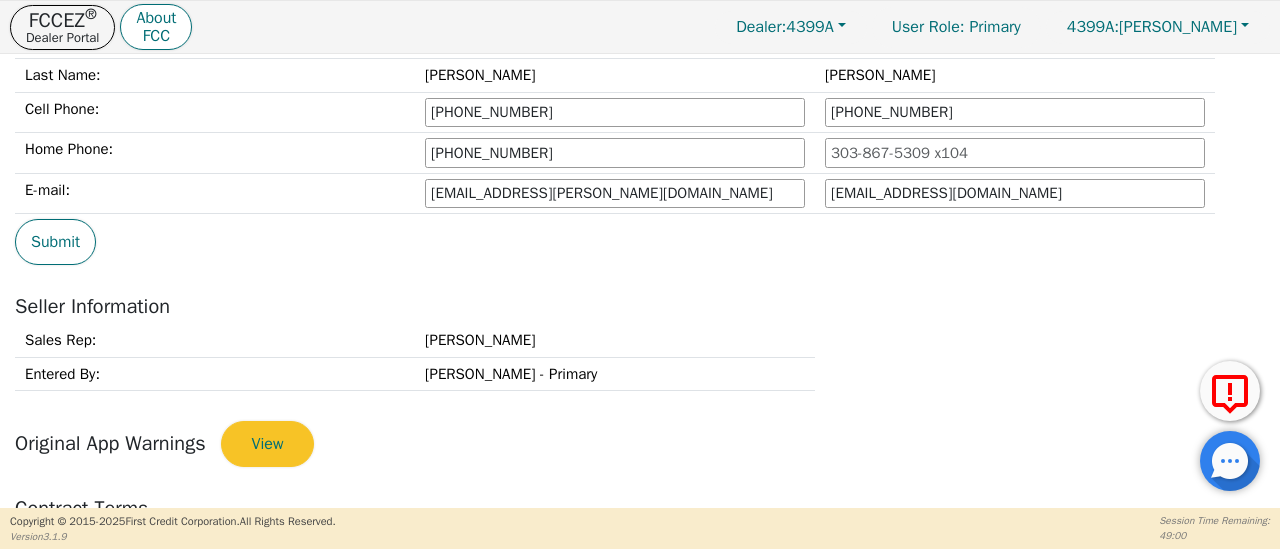 scroll, scrollTop: 197, scrollLeft: 0, axis: vertical 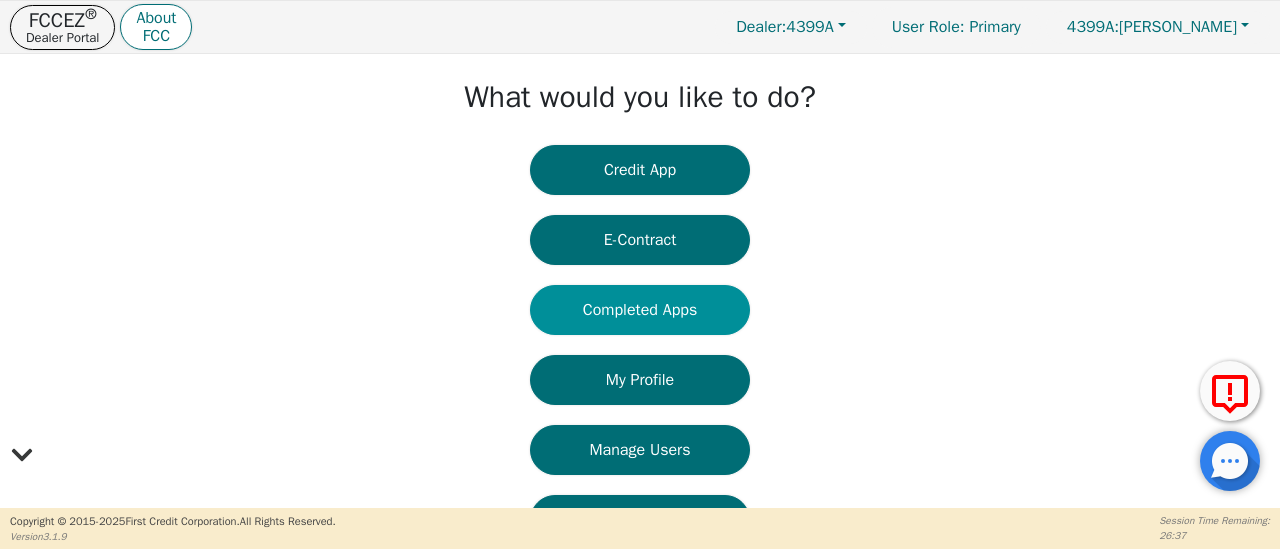 click on "Completed Apps" at bounding box center (640, 310) 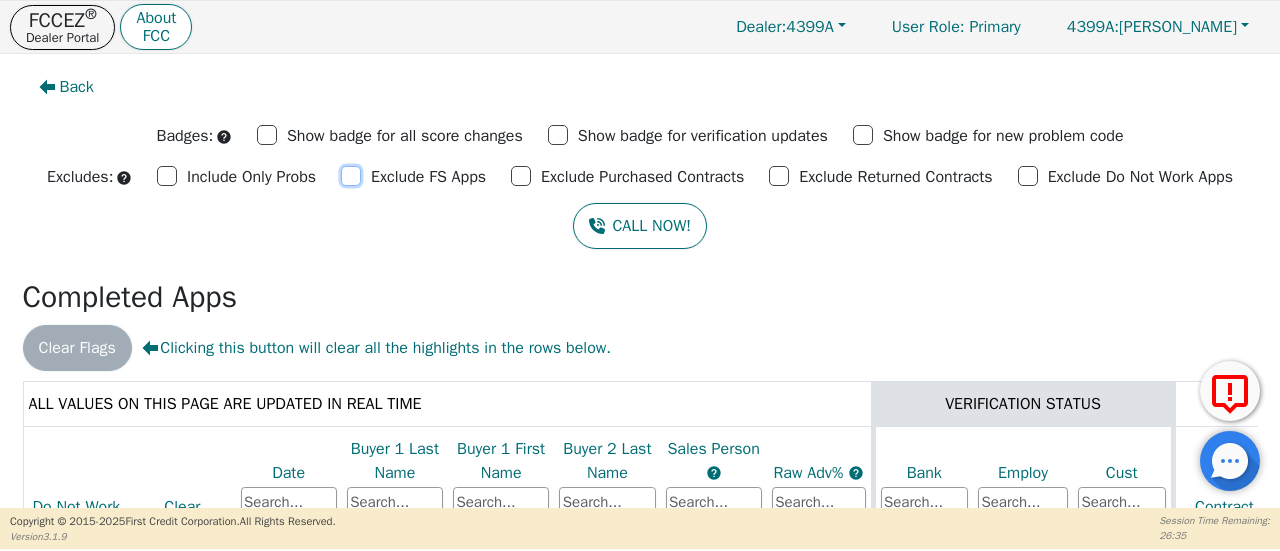 click on "Exclude FS Apps" at bounding box center (351, 176) 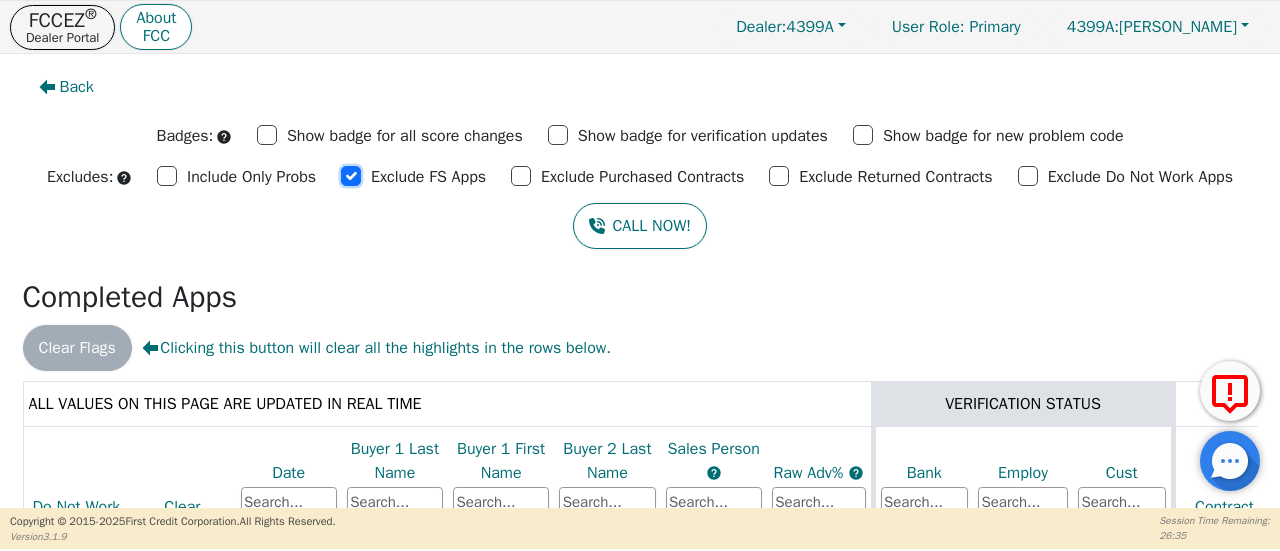 checkbox on "true" 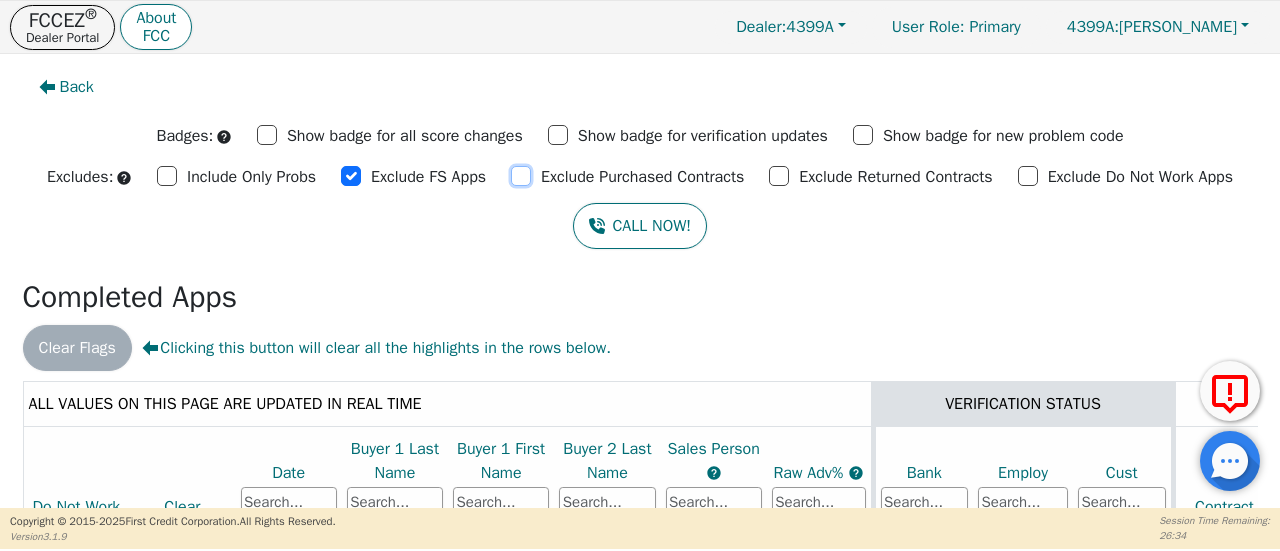 drag, startPoint x: 504, startPoint y: 179, endPoint x: 700, endPoint y: 175, distance: 196.04082 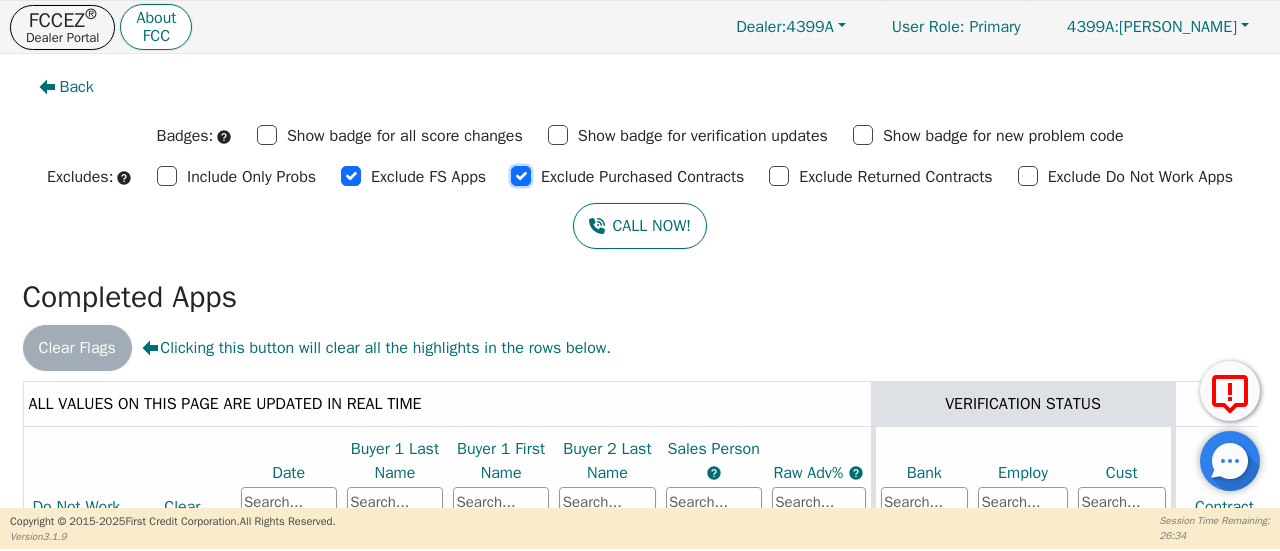 checkbox on "true" 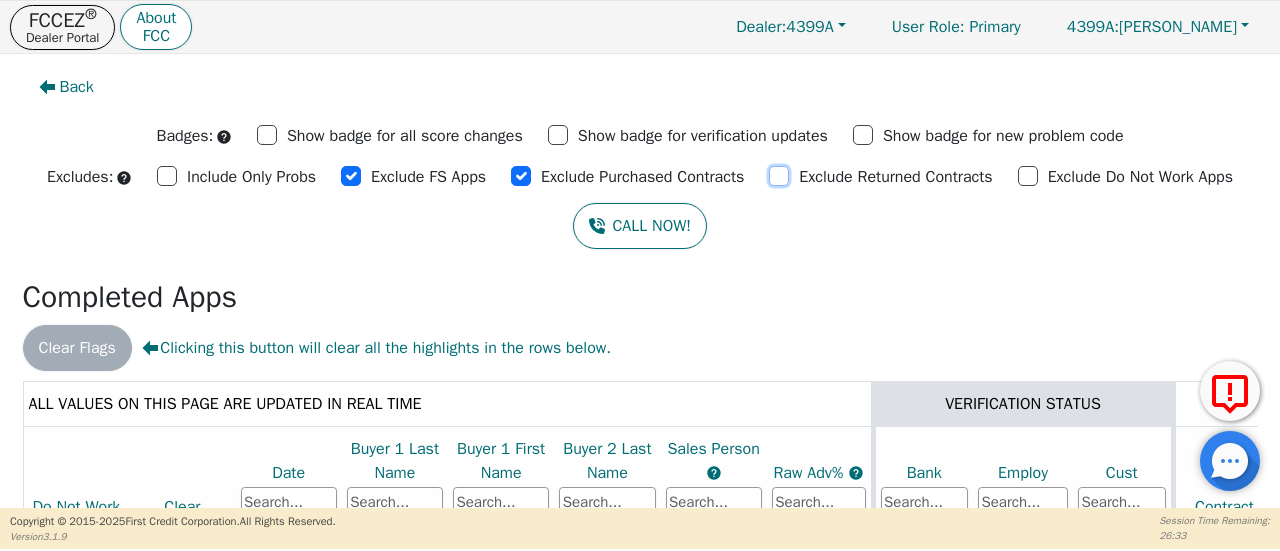 click on "Exclude Returned Contracts" at bounding box center (779, 176) 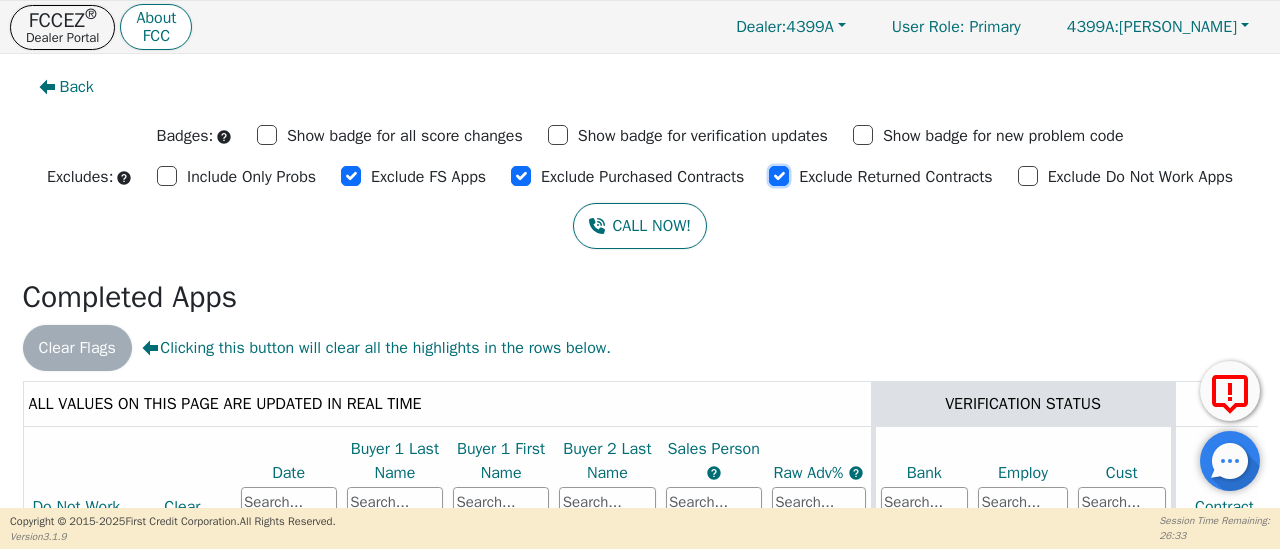 checkbox on "true" 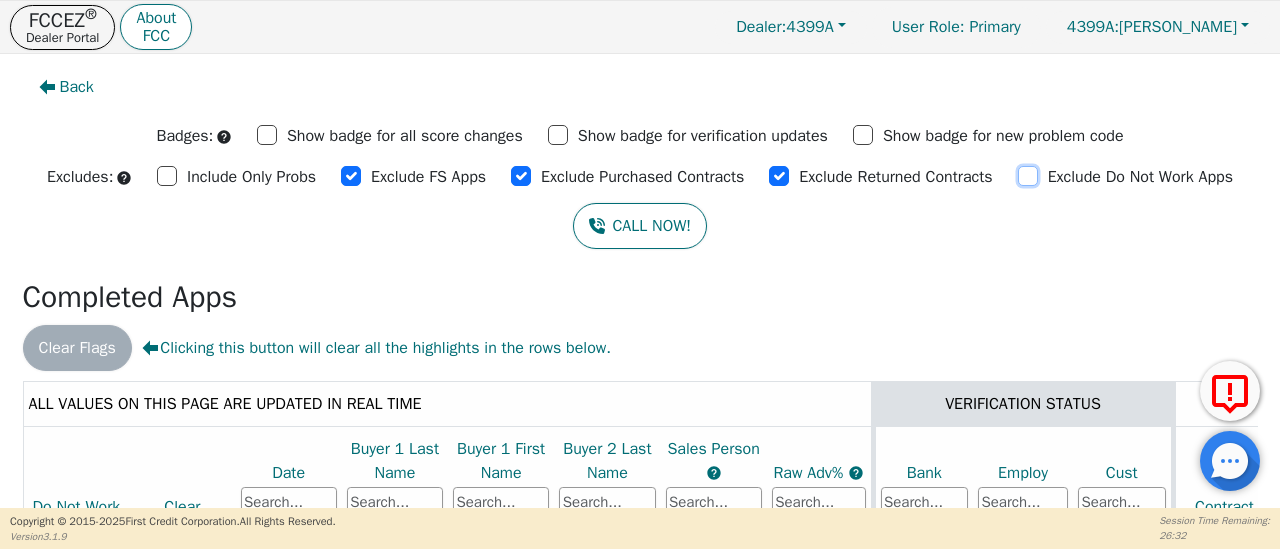 click on "Exclude Do Not Work Apps" at bounding box center (1028, 176) 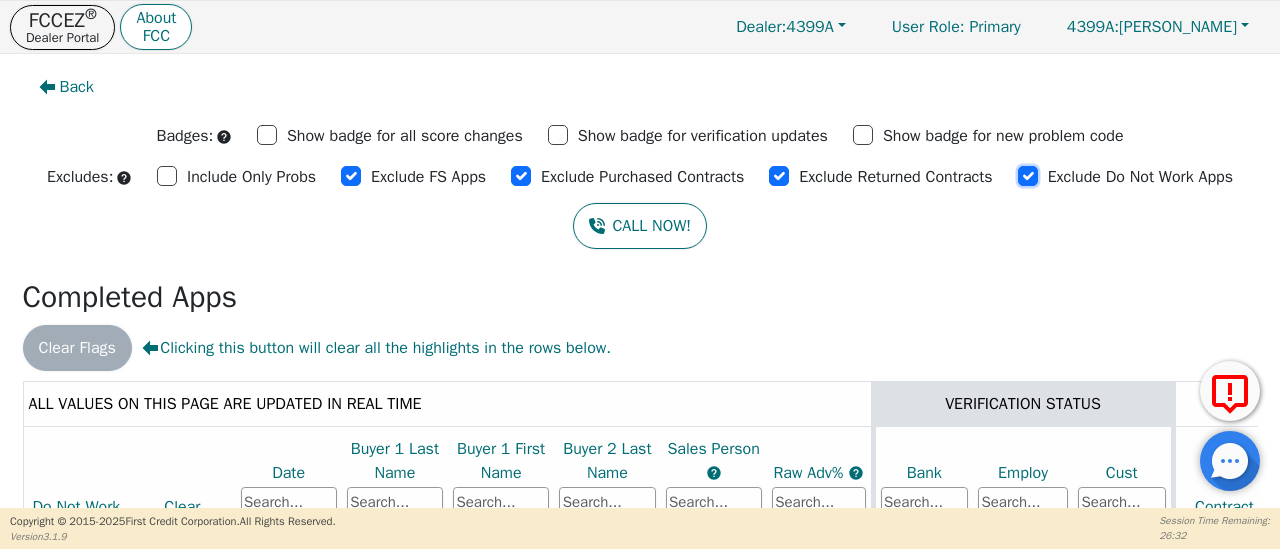 checkbox on "true" 